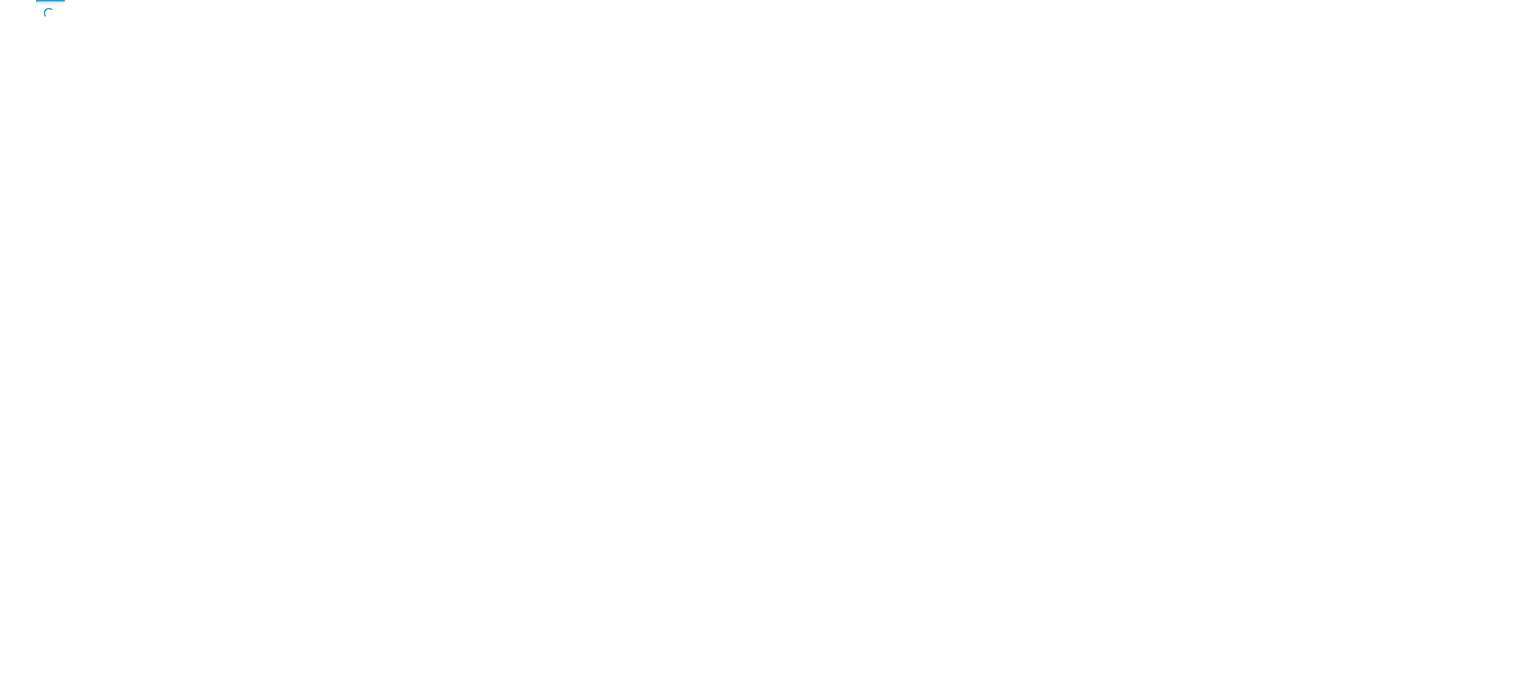 scroll, scrollTop: 0, scrollLeft: 0, axis: both 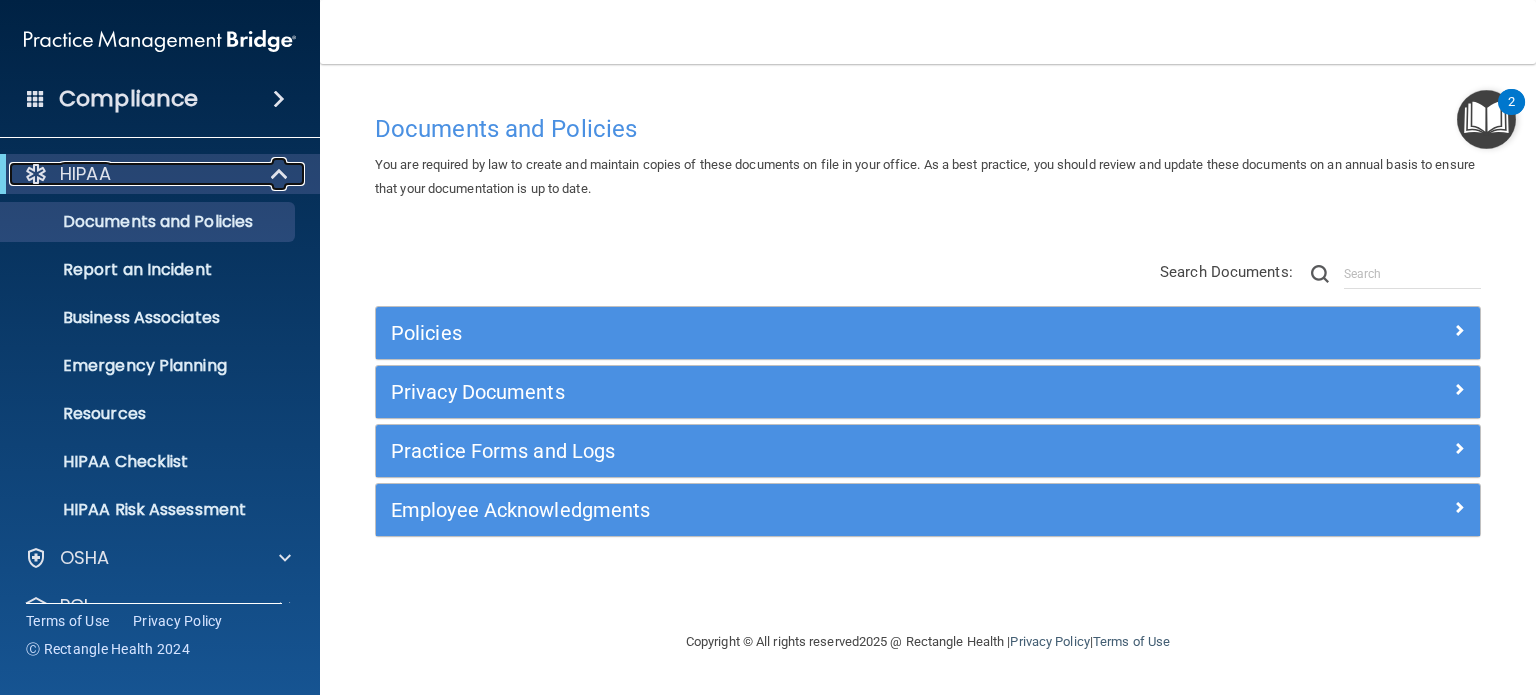 click at bounding box center [281, 174] 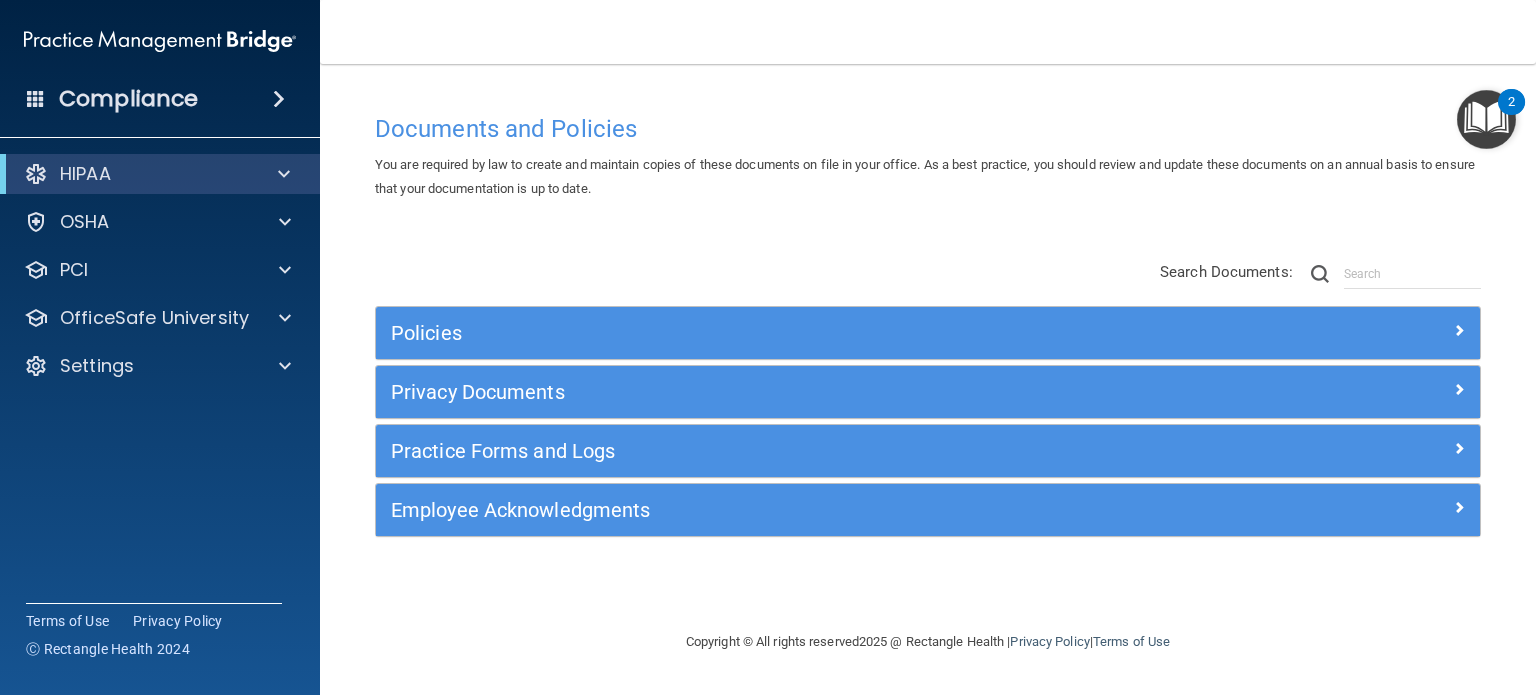 click on "Compliance" at bounding box center (160, 99) 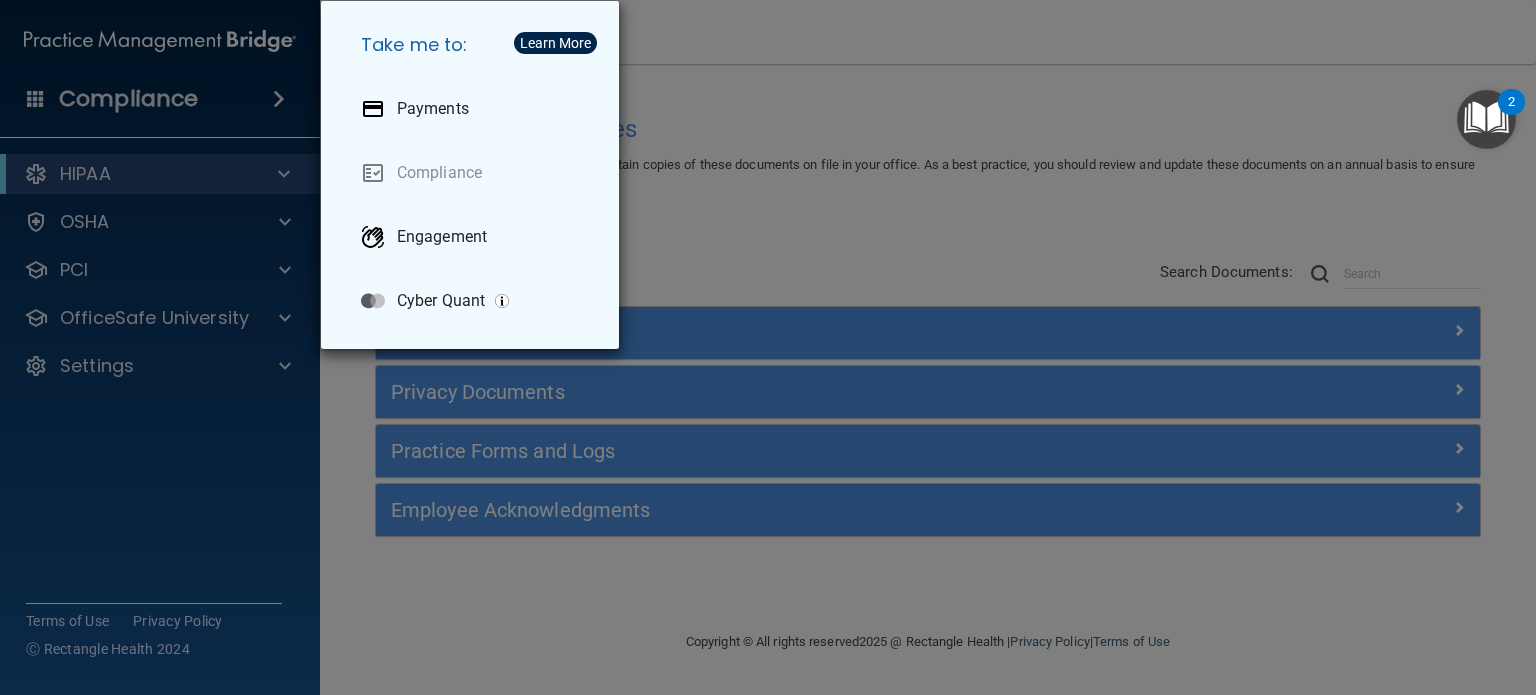click on "Take me to:             Payments                   Compliance                     Engagement                     Cyber Quant" at bounding box center [768, 347] 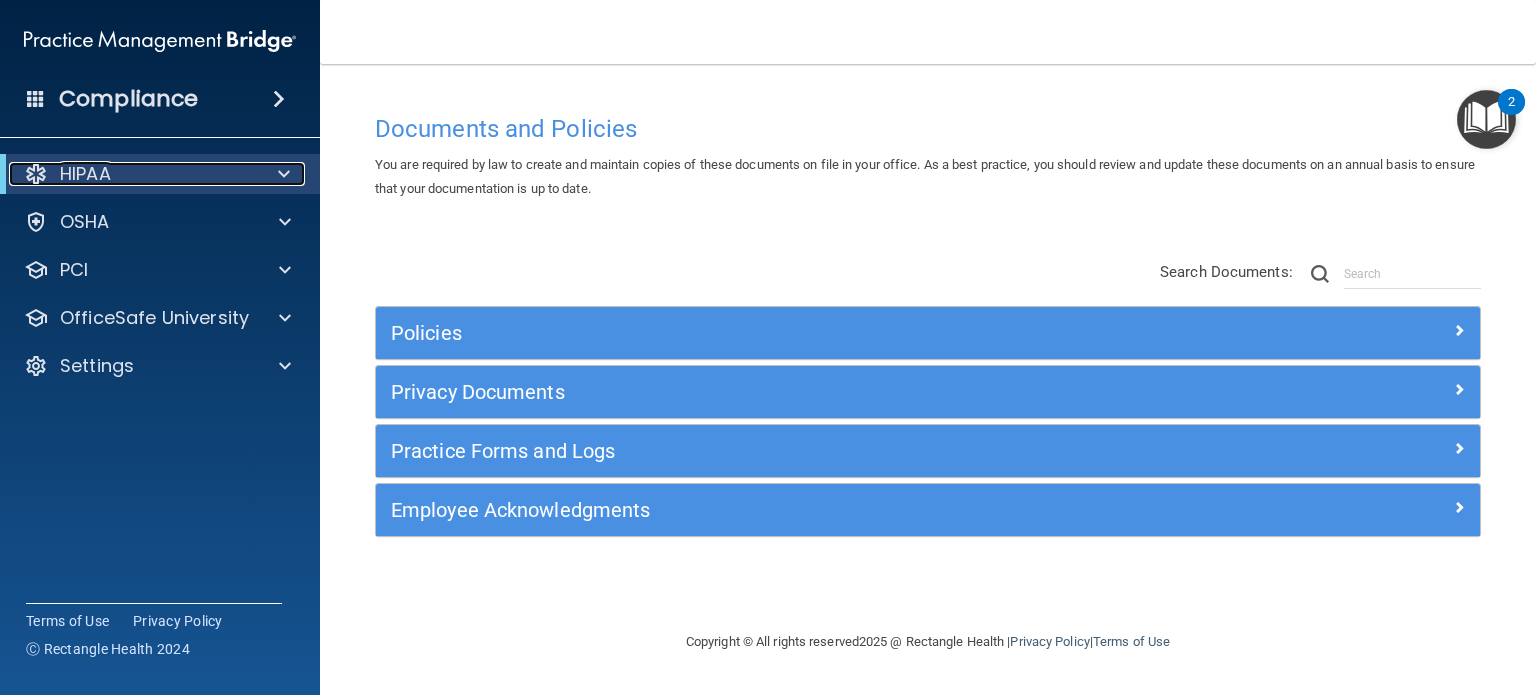 click at bounding box center [284, 174] 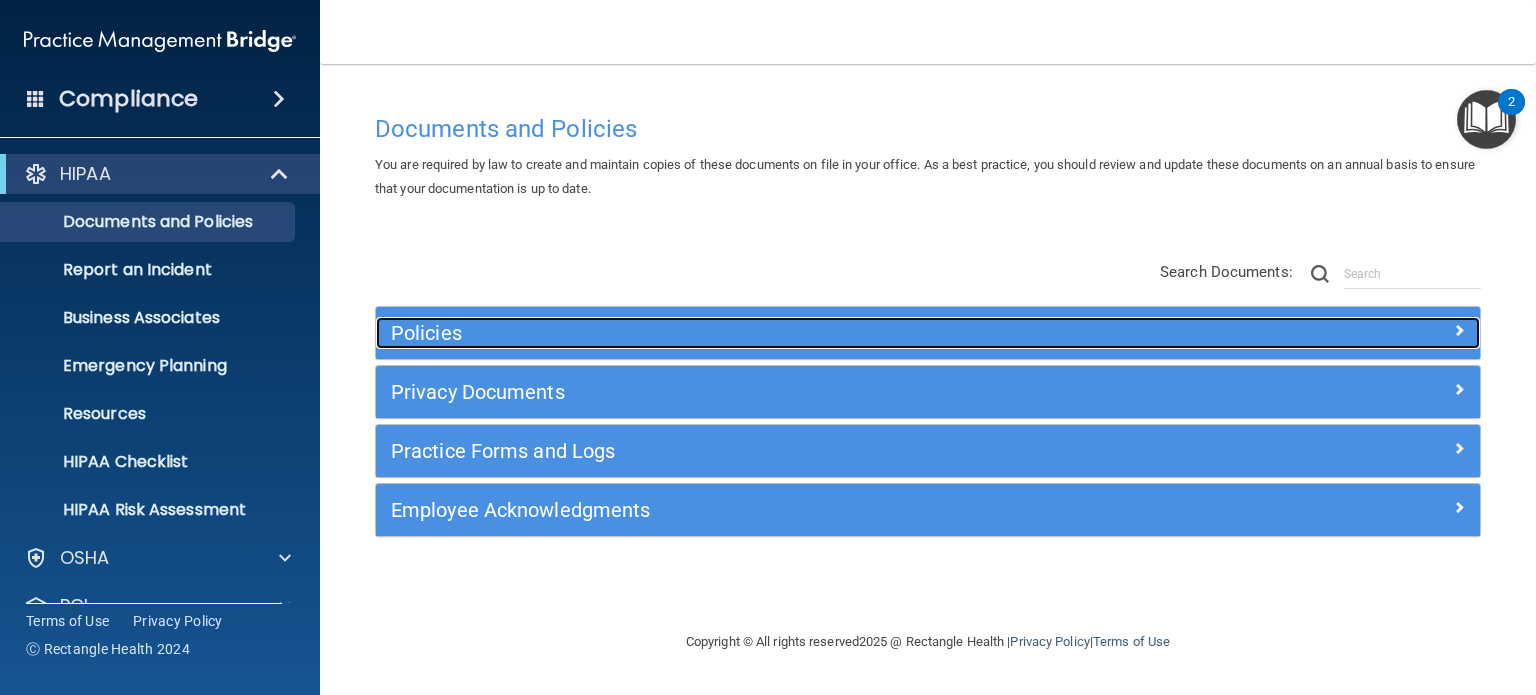 click on "Policies" at bounding box center [790, 333] 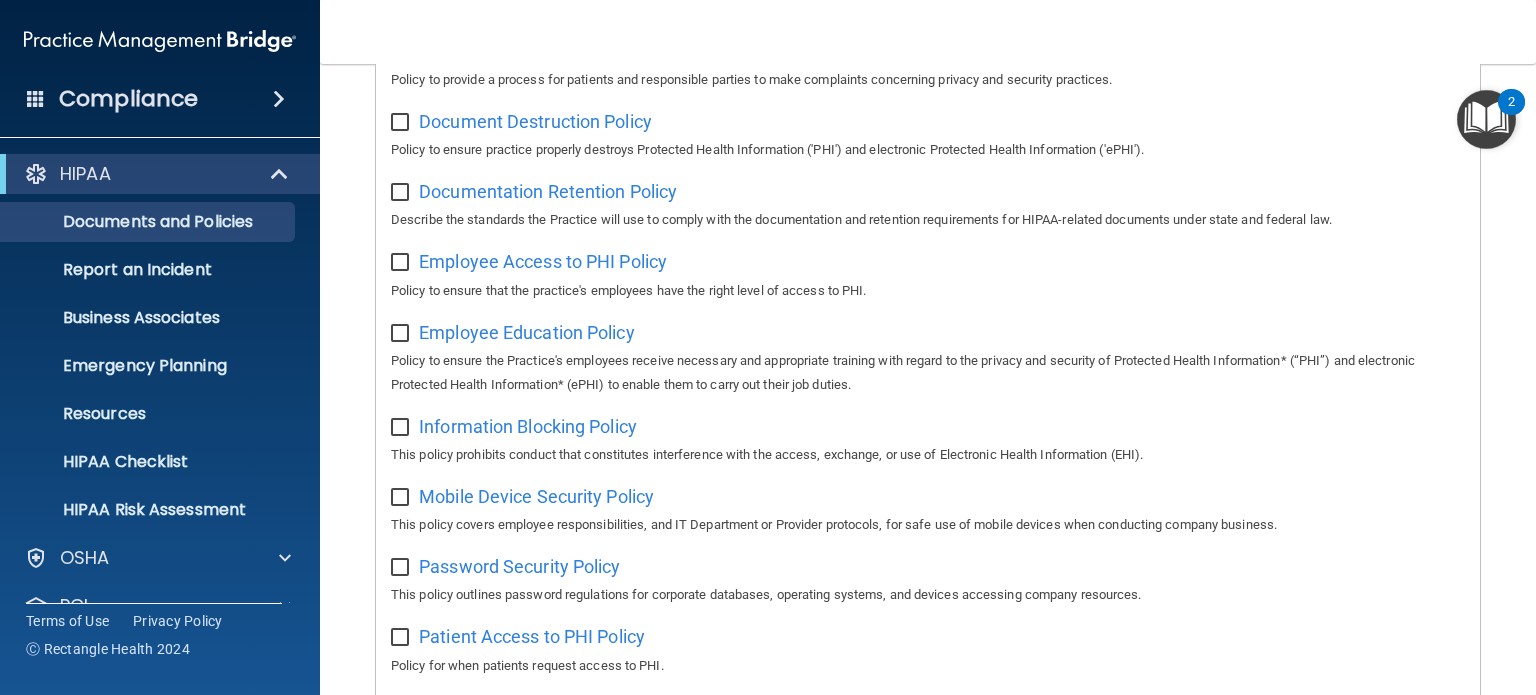 scroll, scrollTop: 600, scrollLeft: 0, axis: vertical 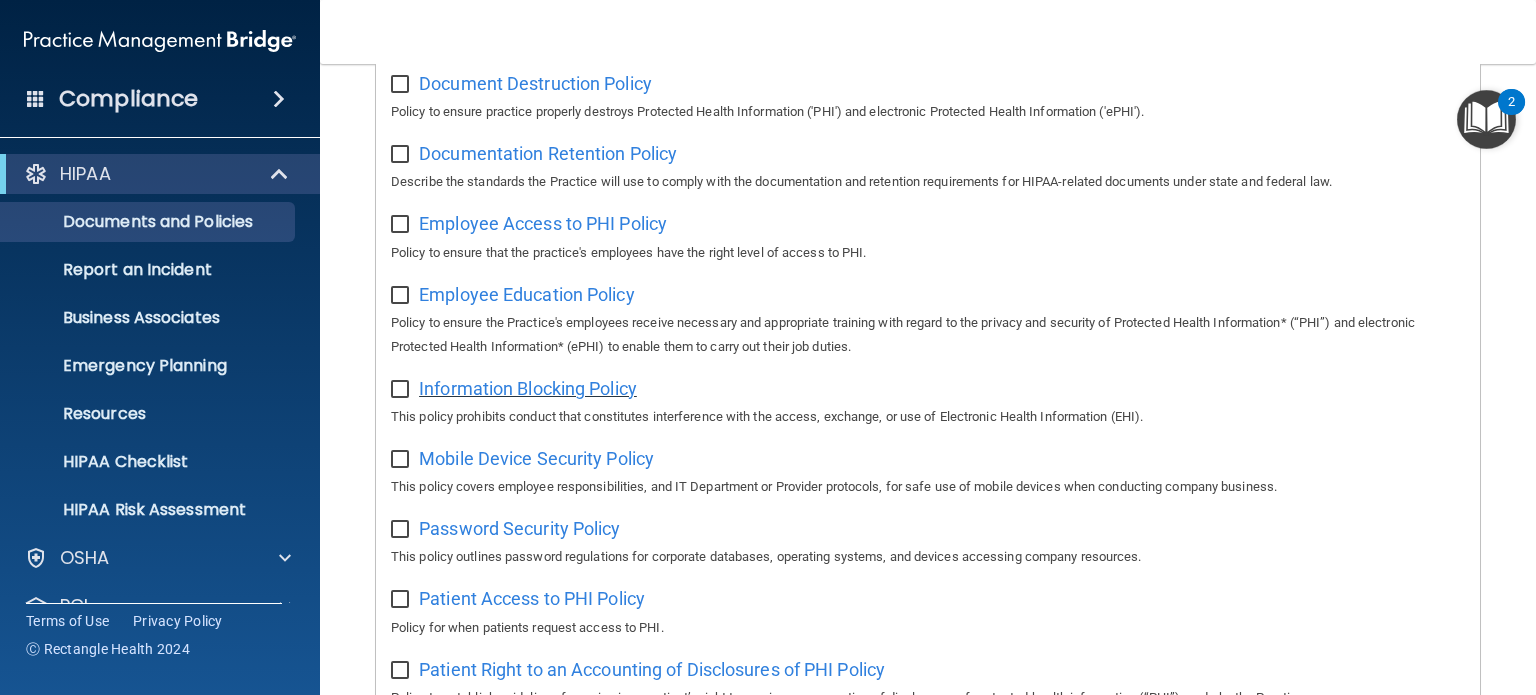 click on "Information Blocking Policy" at bounding box center [528, 388] 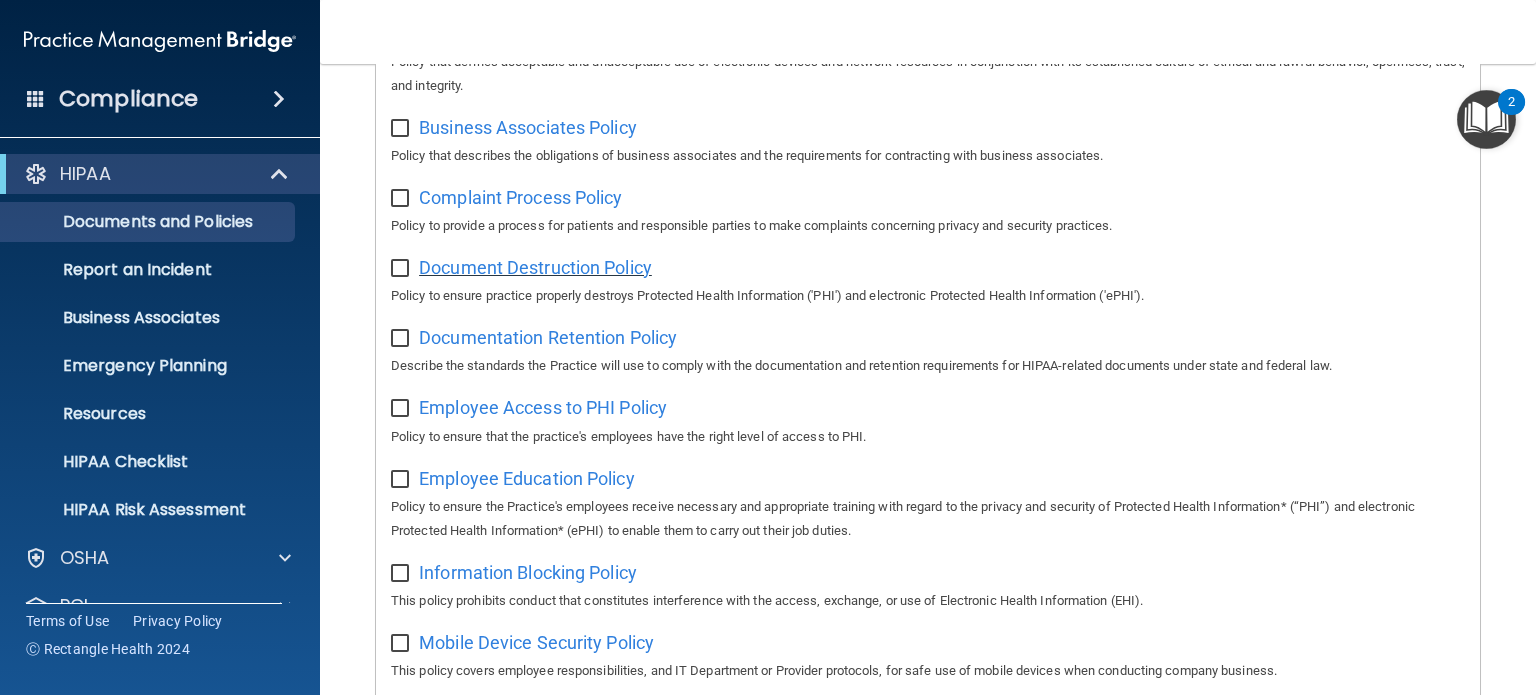 scroll, scrollTop: 400, scrollLeft: 0, axis: vertical 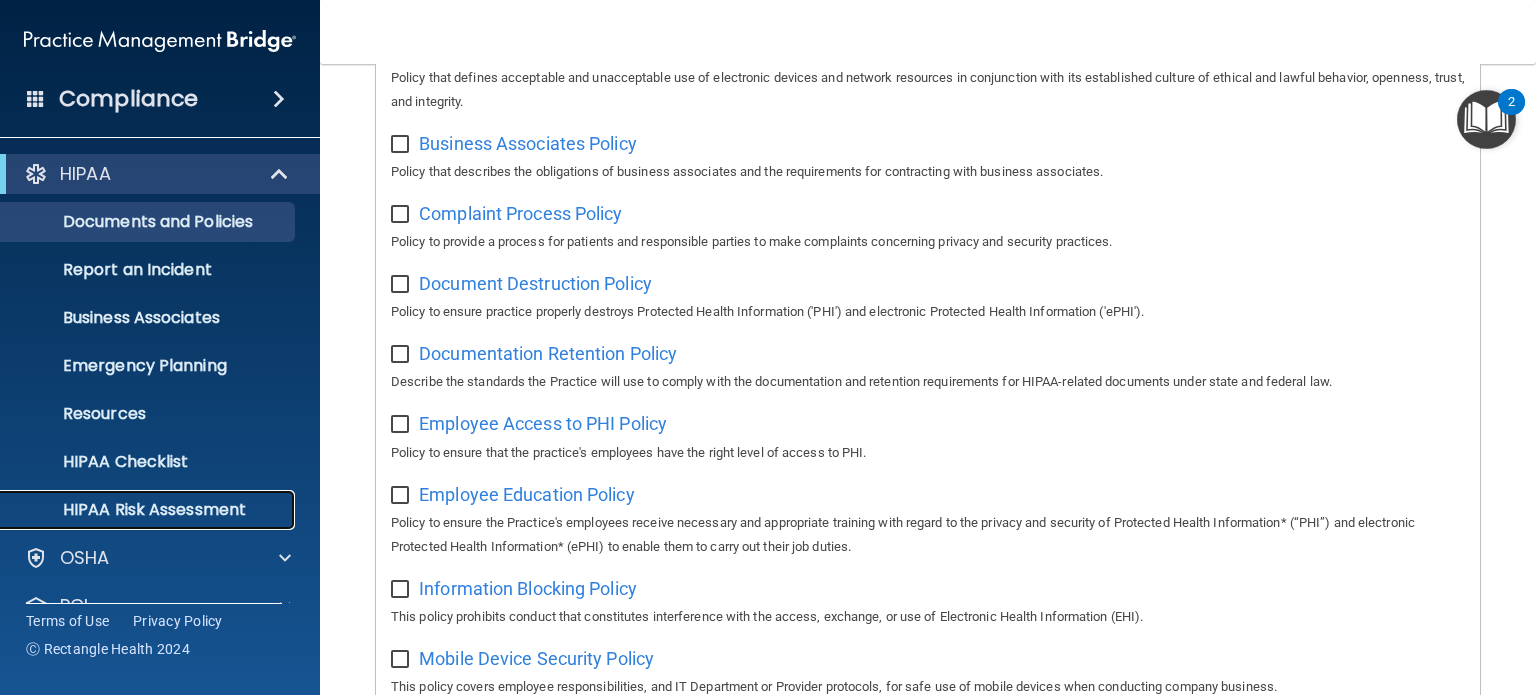click on "HIPAA Risk Assessment" at bounding box center [149, 510] 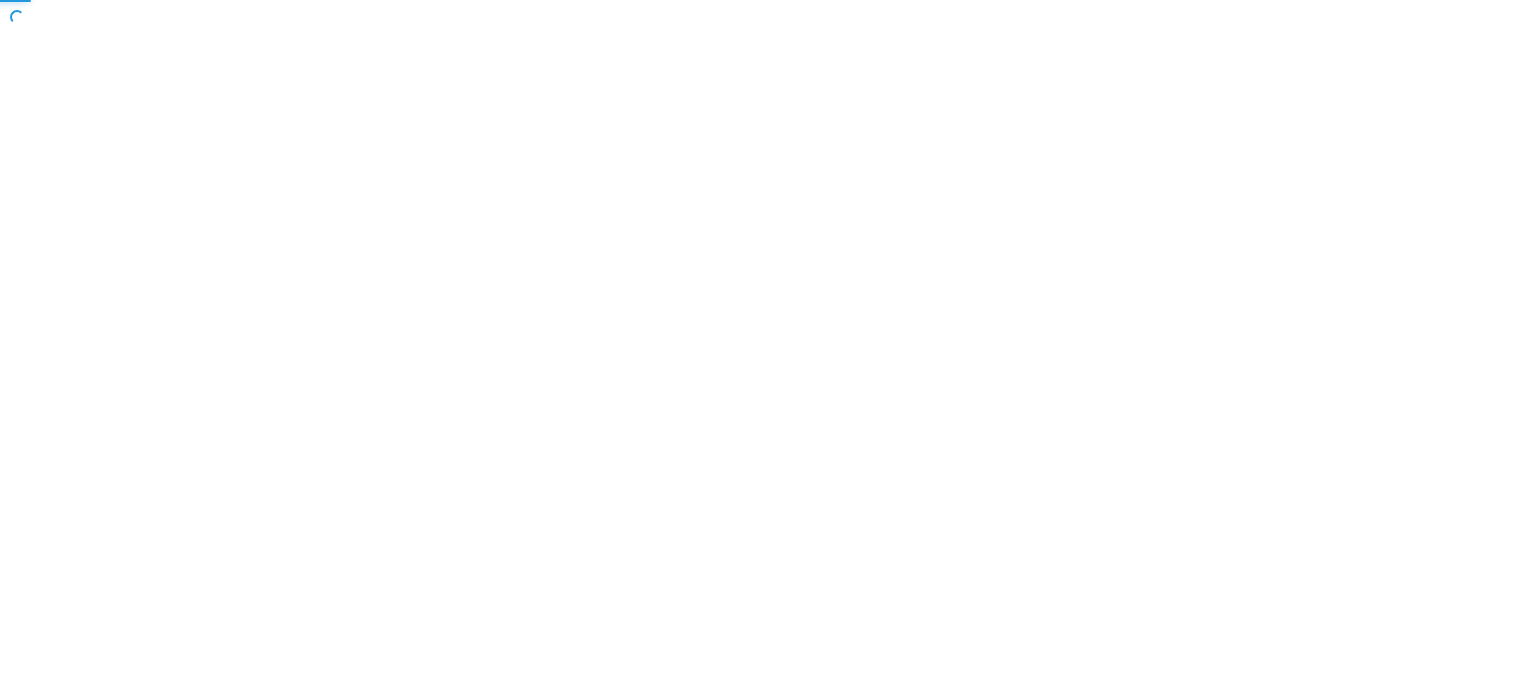 scroll, scrollTop: 0, scrollLeft: 0, axis: both 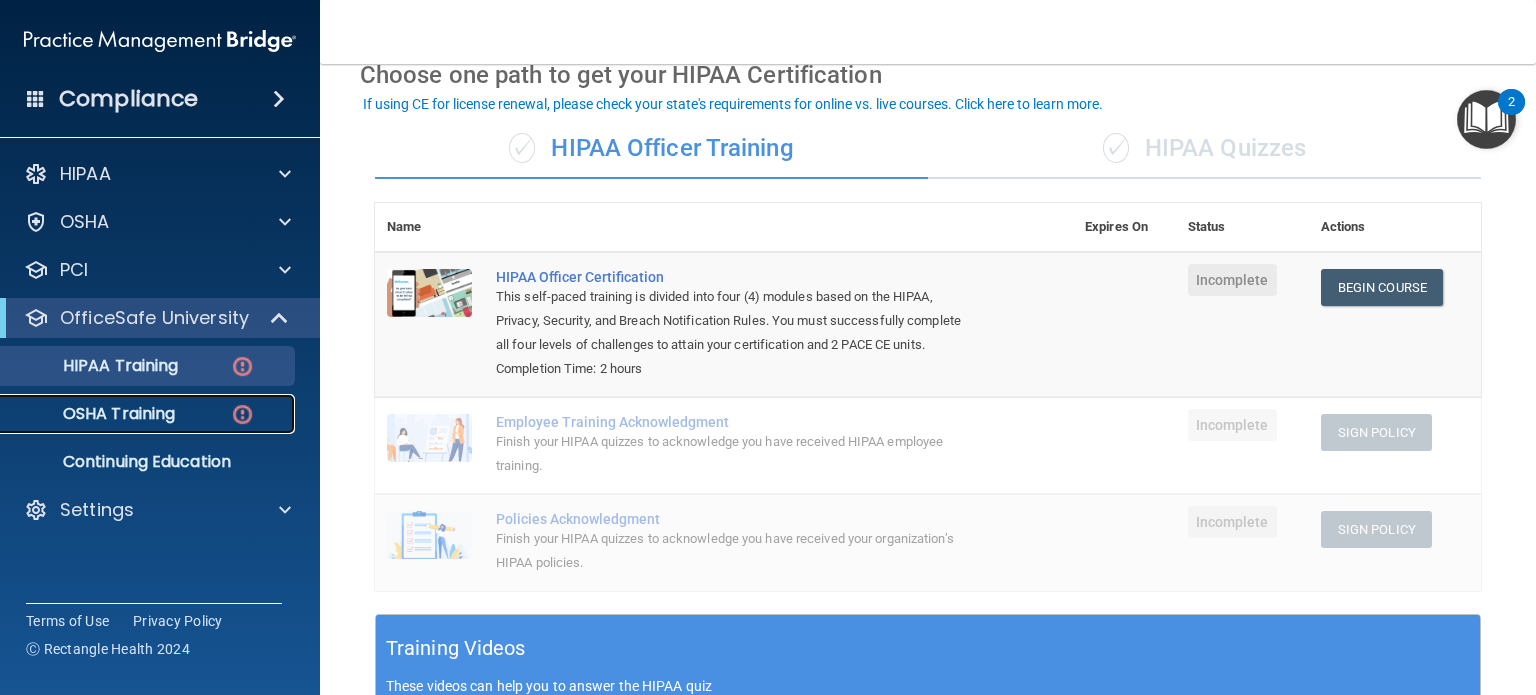 click on "OSHA Training" at bounding box center [94, 414] 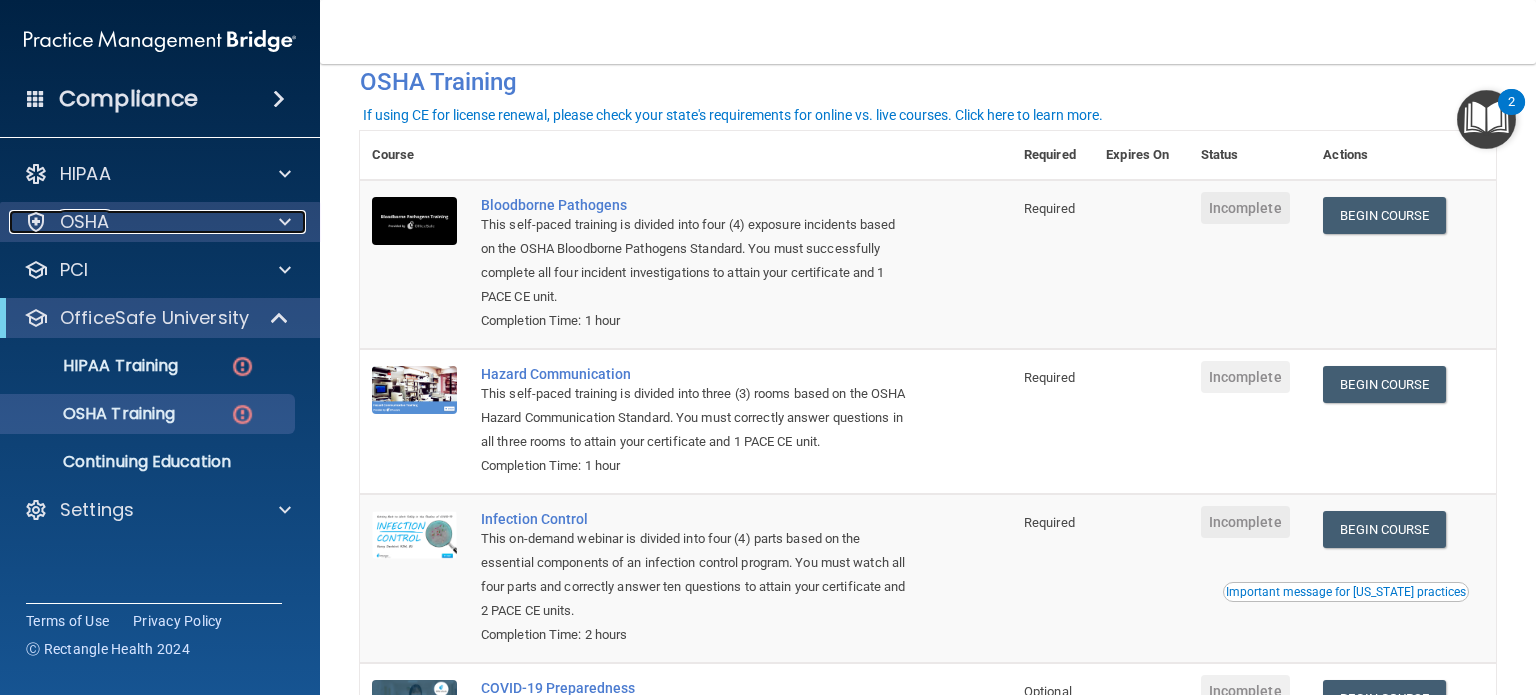 click at bounding box center (282, 222) 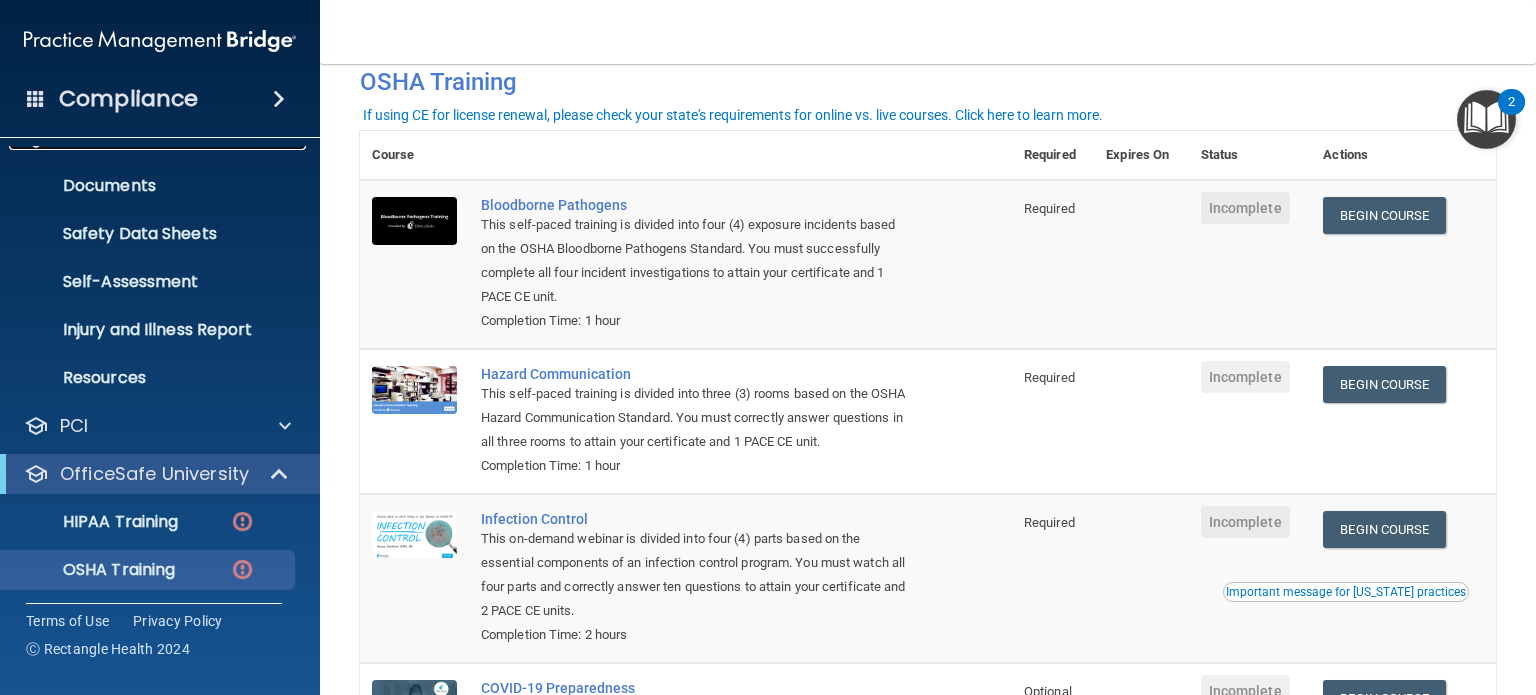 scroll, scrollTop: 182, scrollLeft: 0, axis: vertical 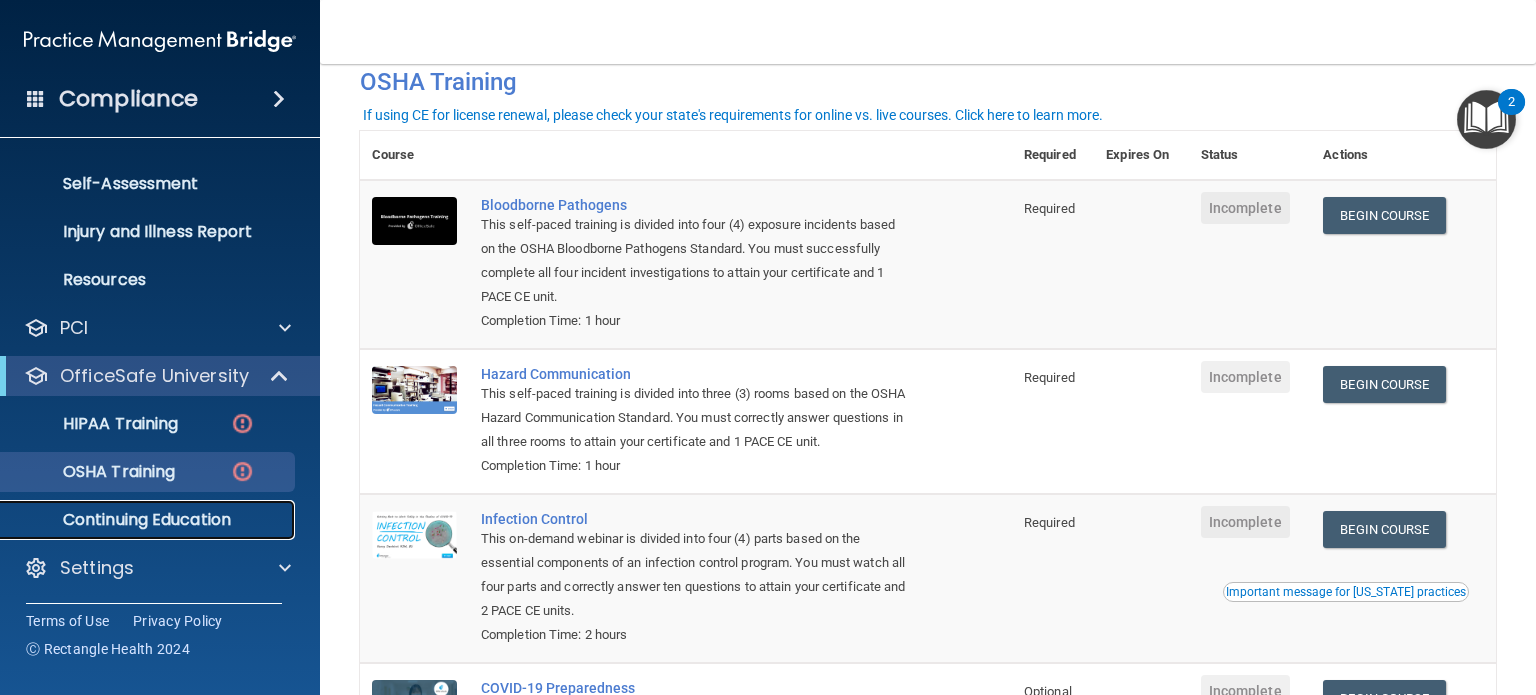 click on "Continuing Education" at bounding box center (137, 520) 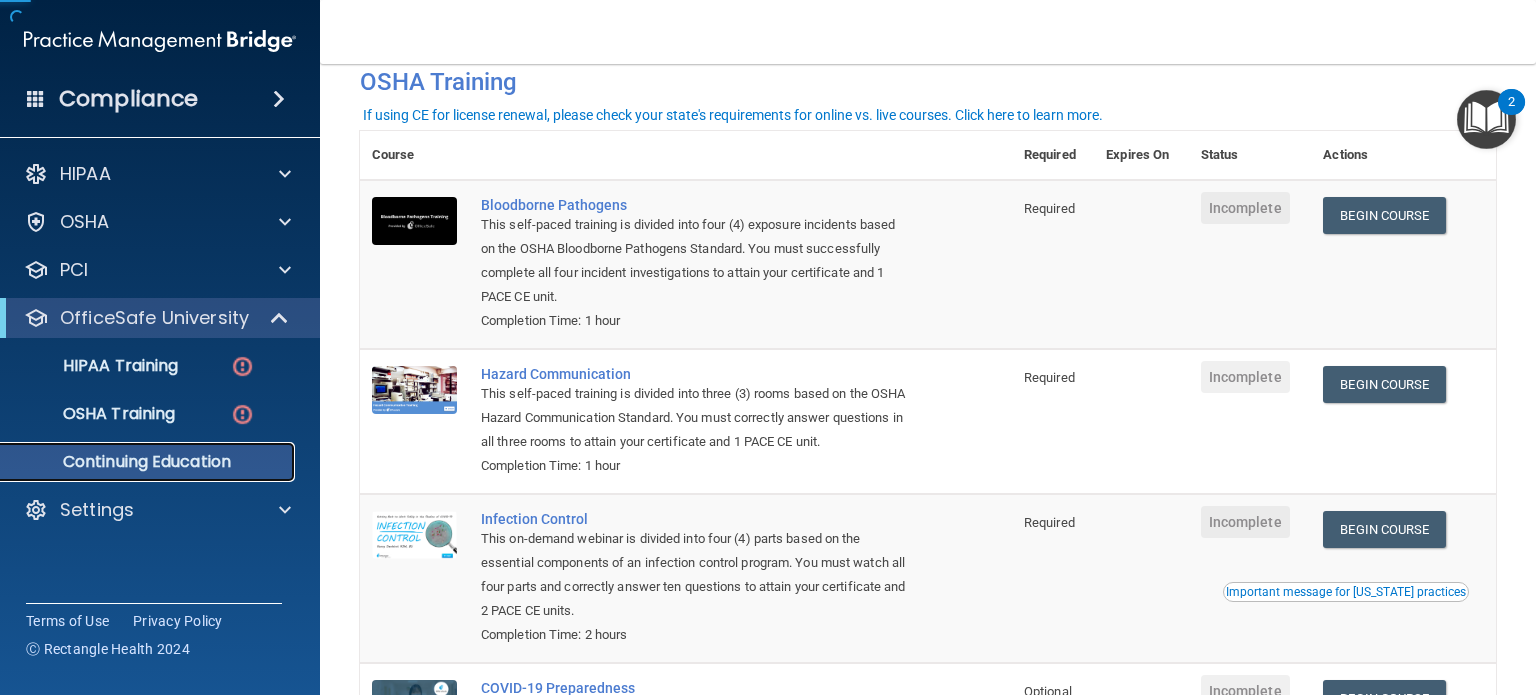 scroll, scrollTop: 0, scrollLeft: 0, axis: both 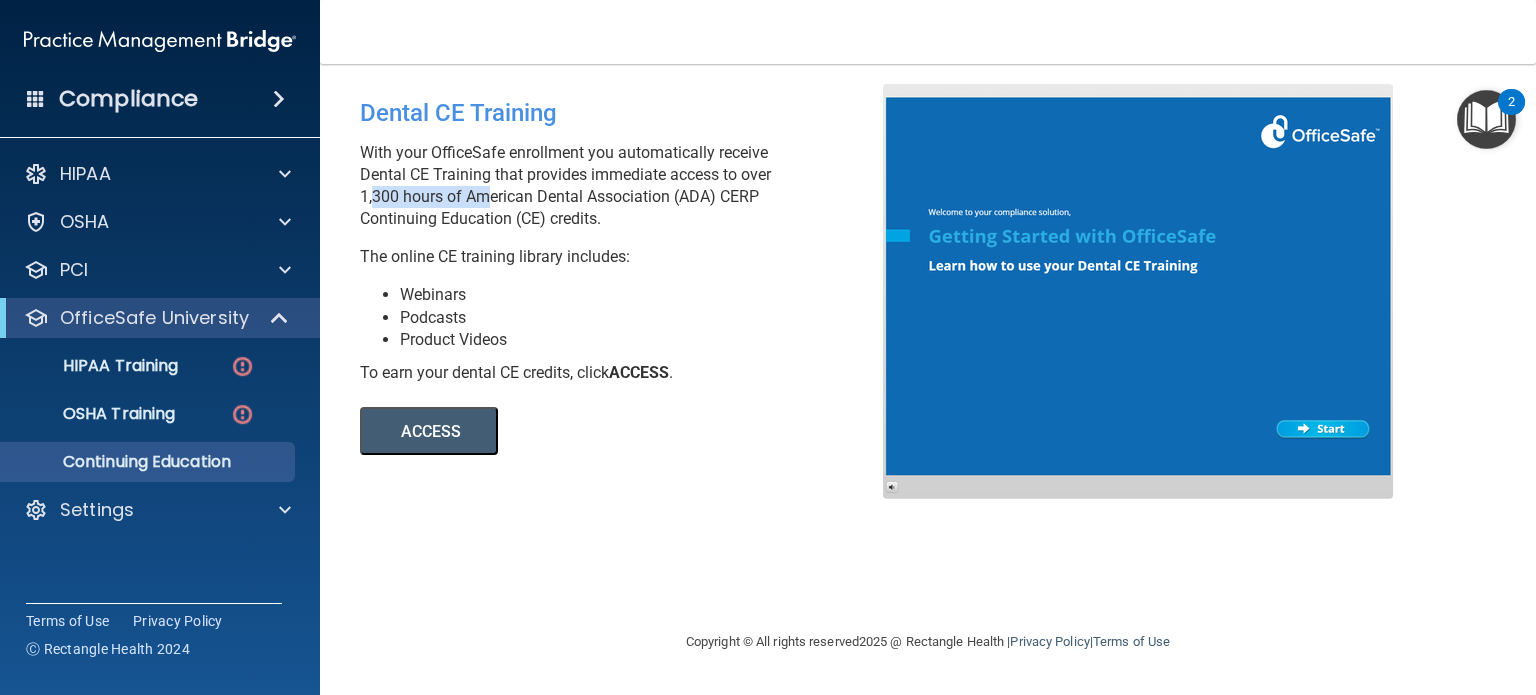 drag, startPoint x: 365, startPoint y: 197, endPoint x: 494, endPoint y: 189, distance: 129.24782 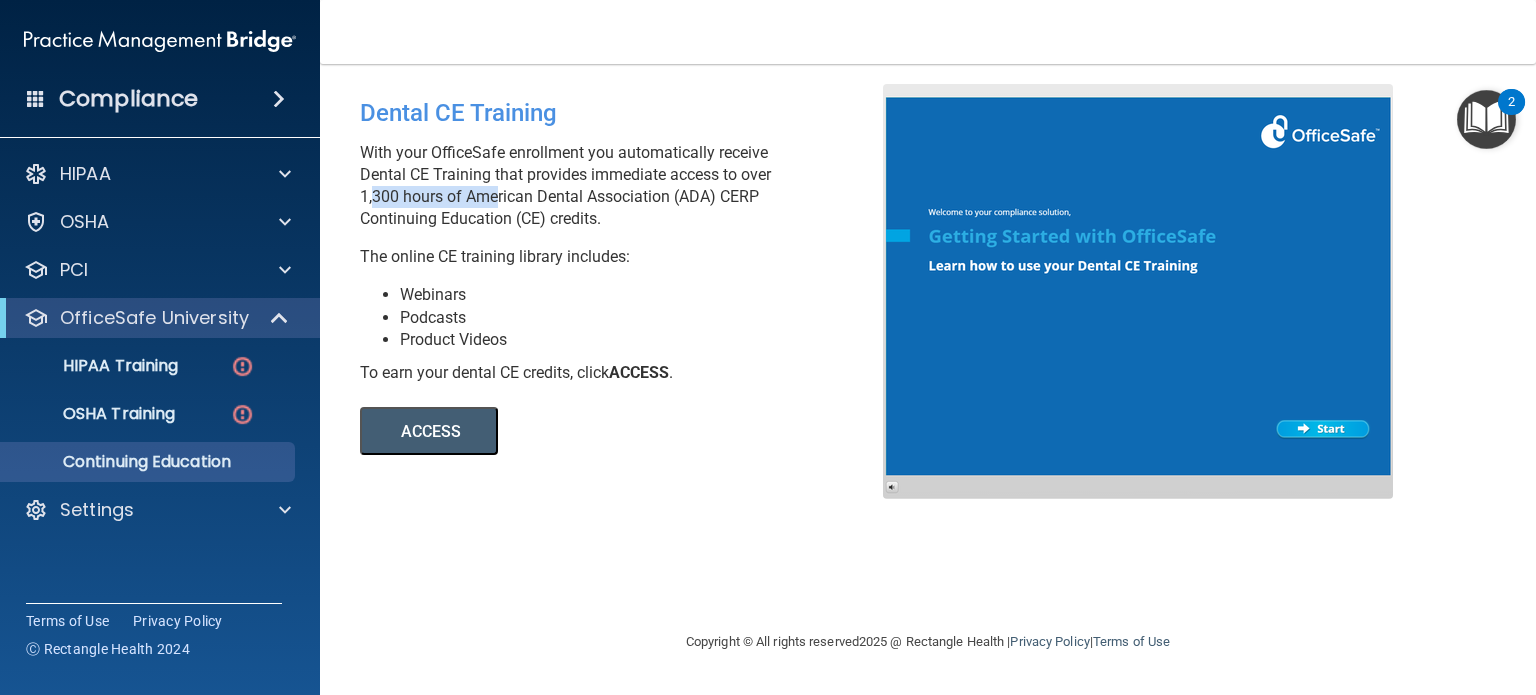 click on "ACCESS" at bounding box center (429, 431) 